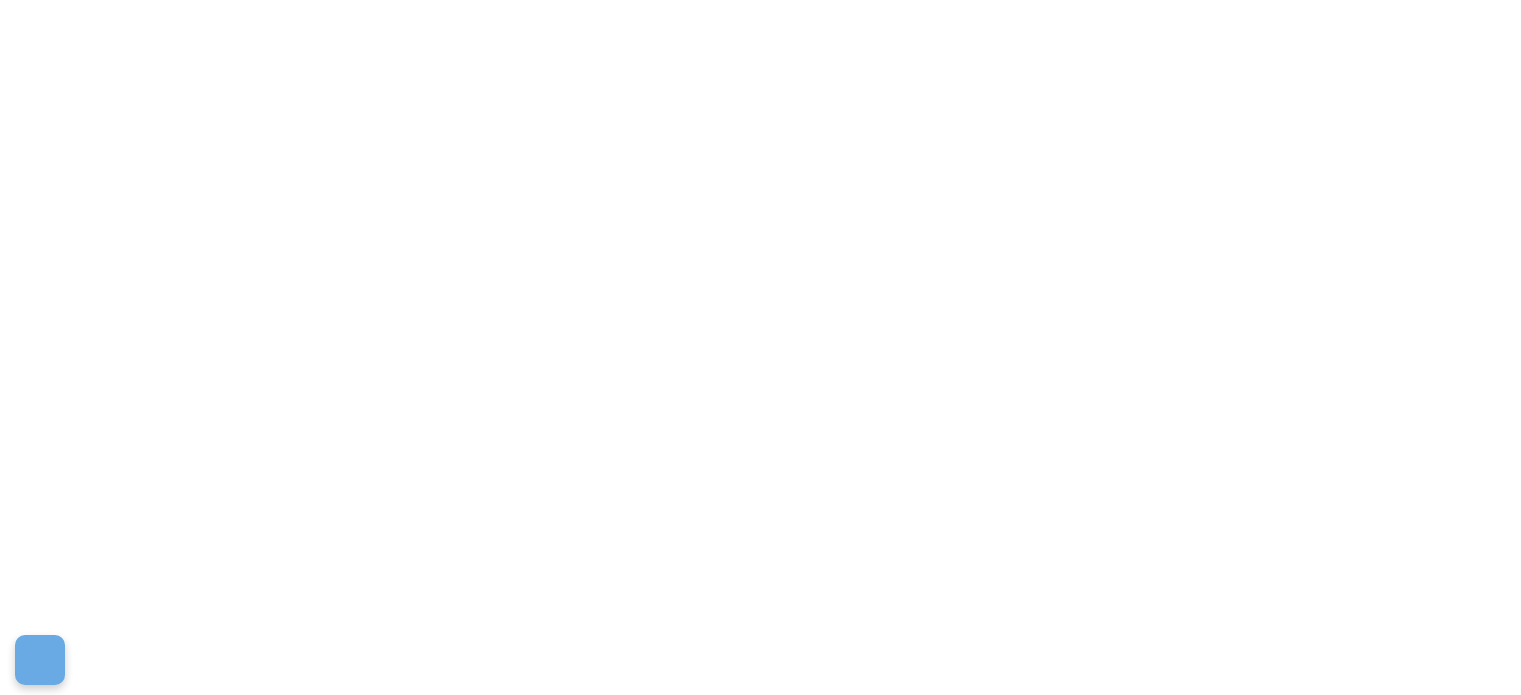 scroll, scrollTop: 0, scrollLeft: 0, axis: both 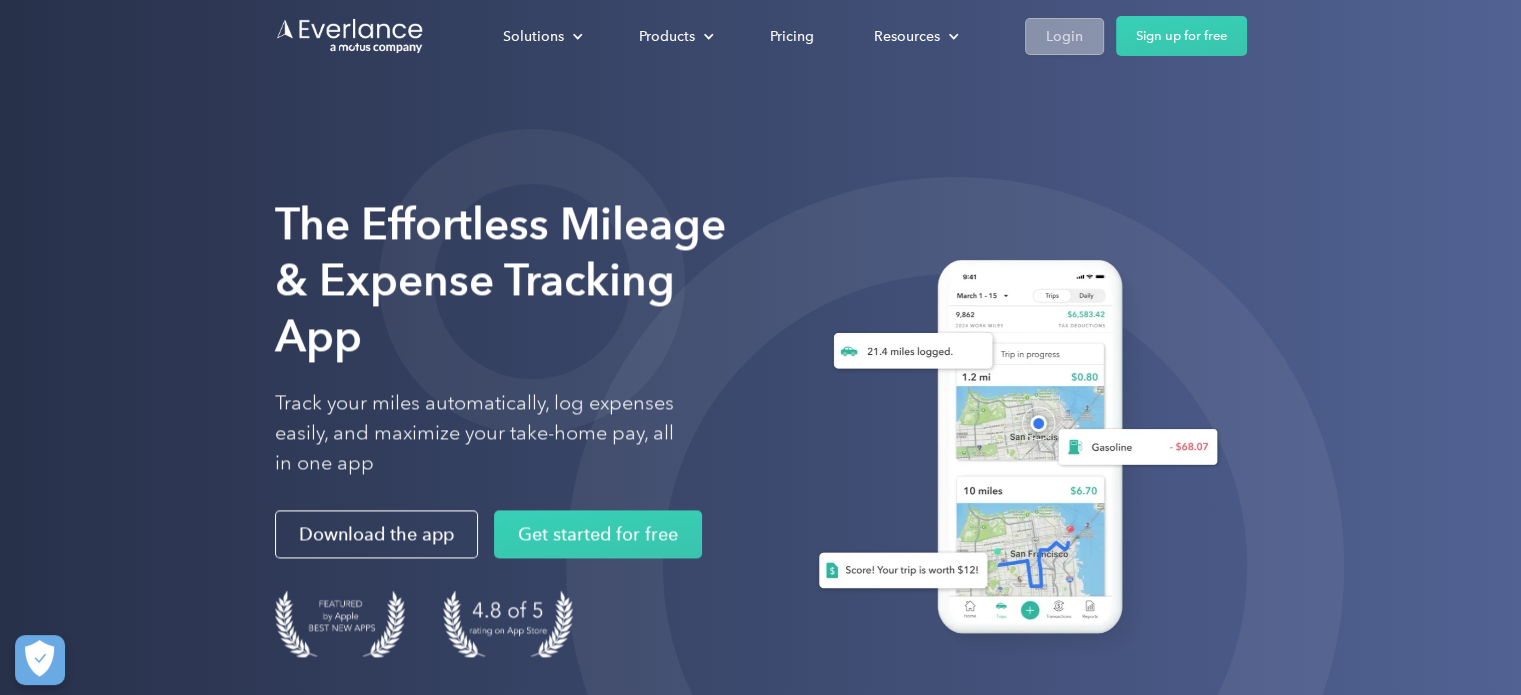click on "Login" at bounding box center [1064, 36] 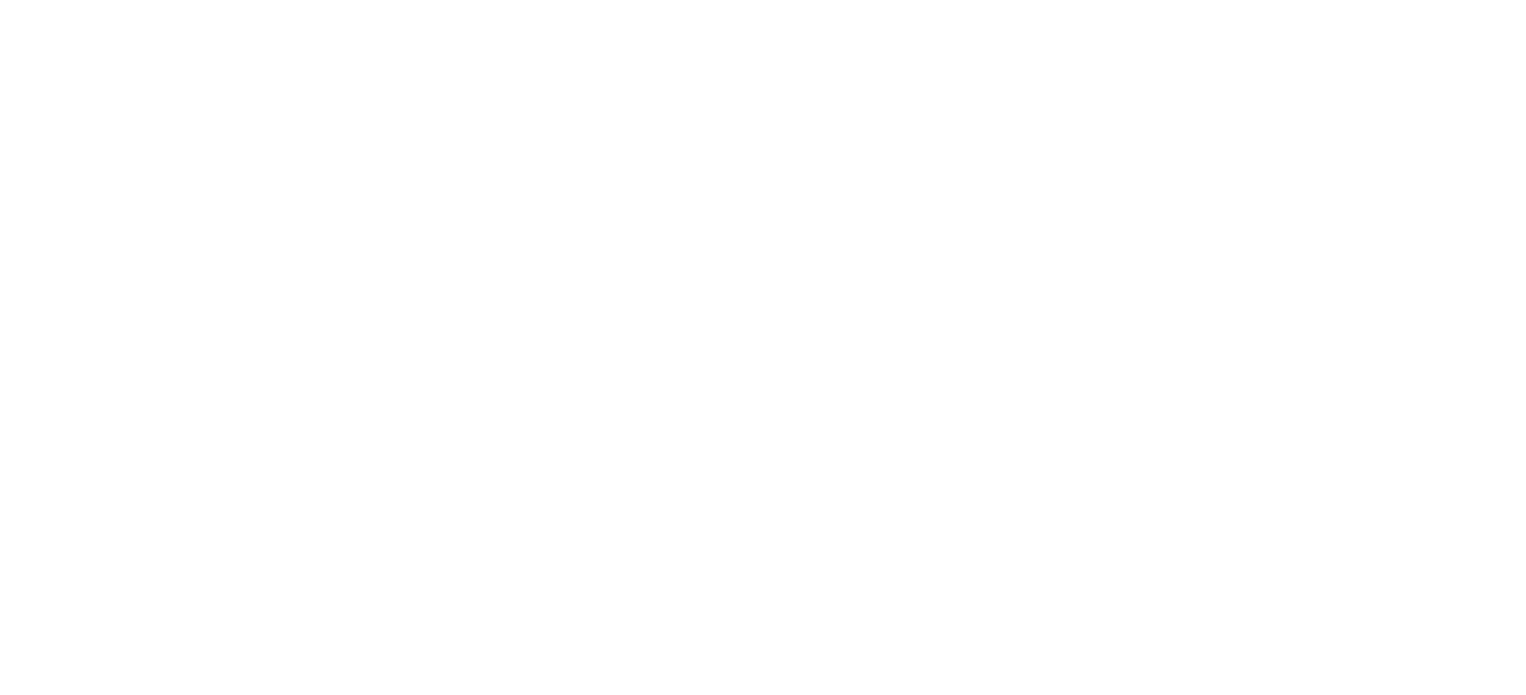 scroll, scrollTop: 0, scrollLeft: 0, axis: both 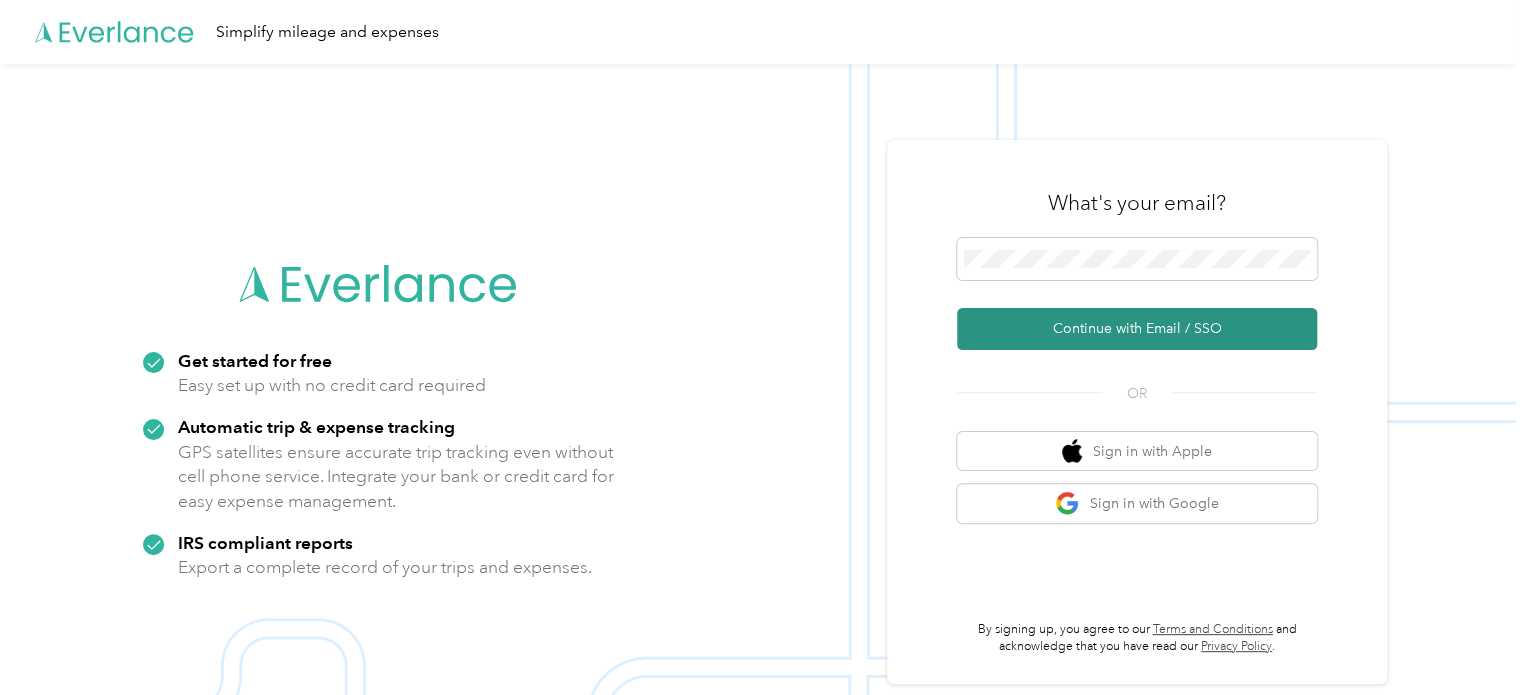 click on "Continue with Email / SSO" at bounding box center (1137, 329) 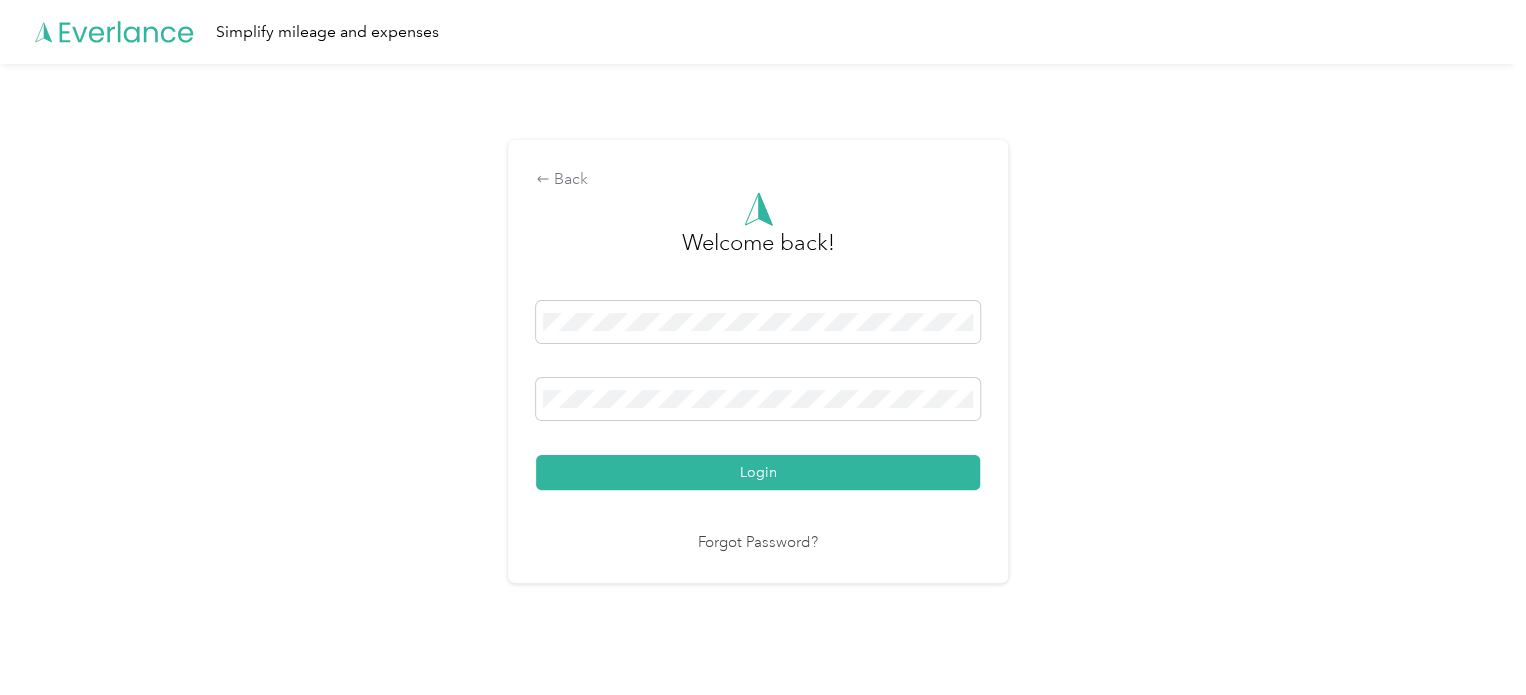click on "Login" at bounding box center (758, 472) 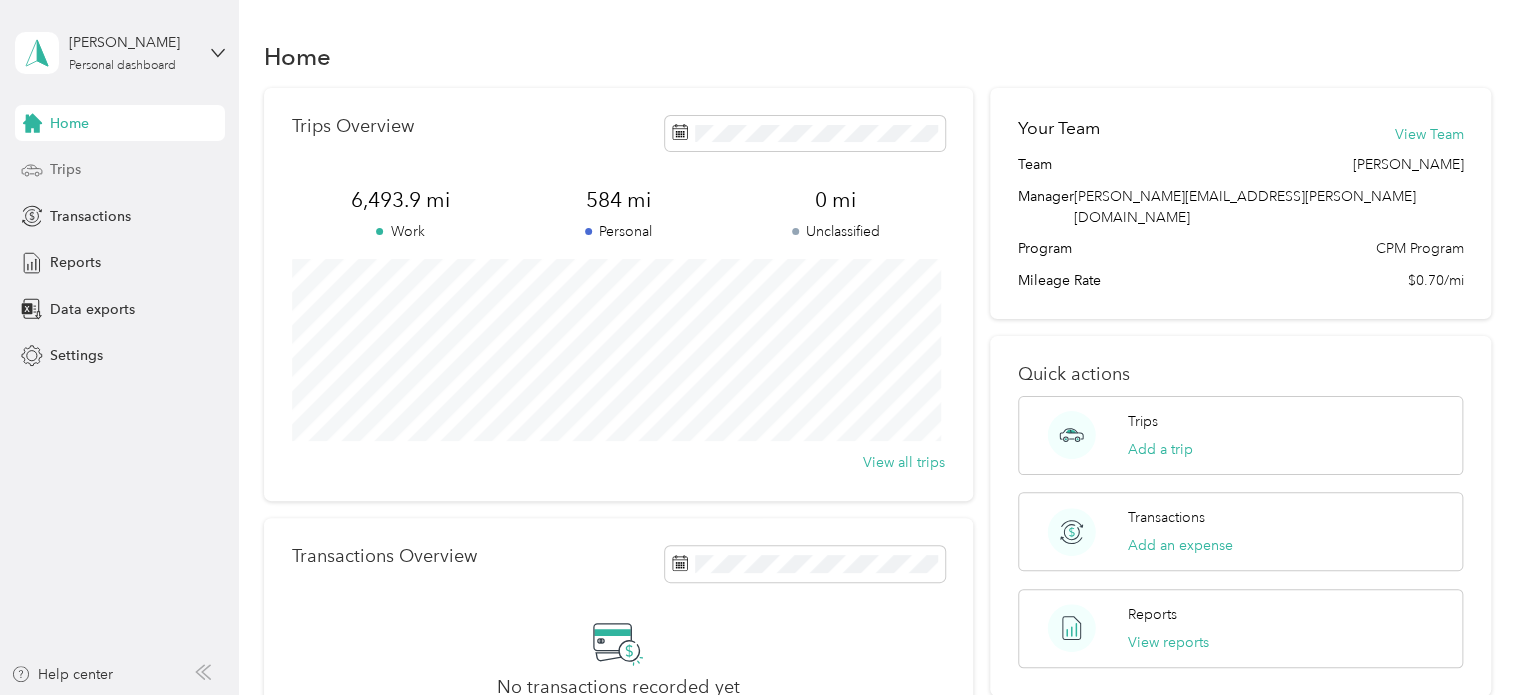 click on "Trips" at bounding box center (120, 170) 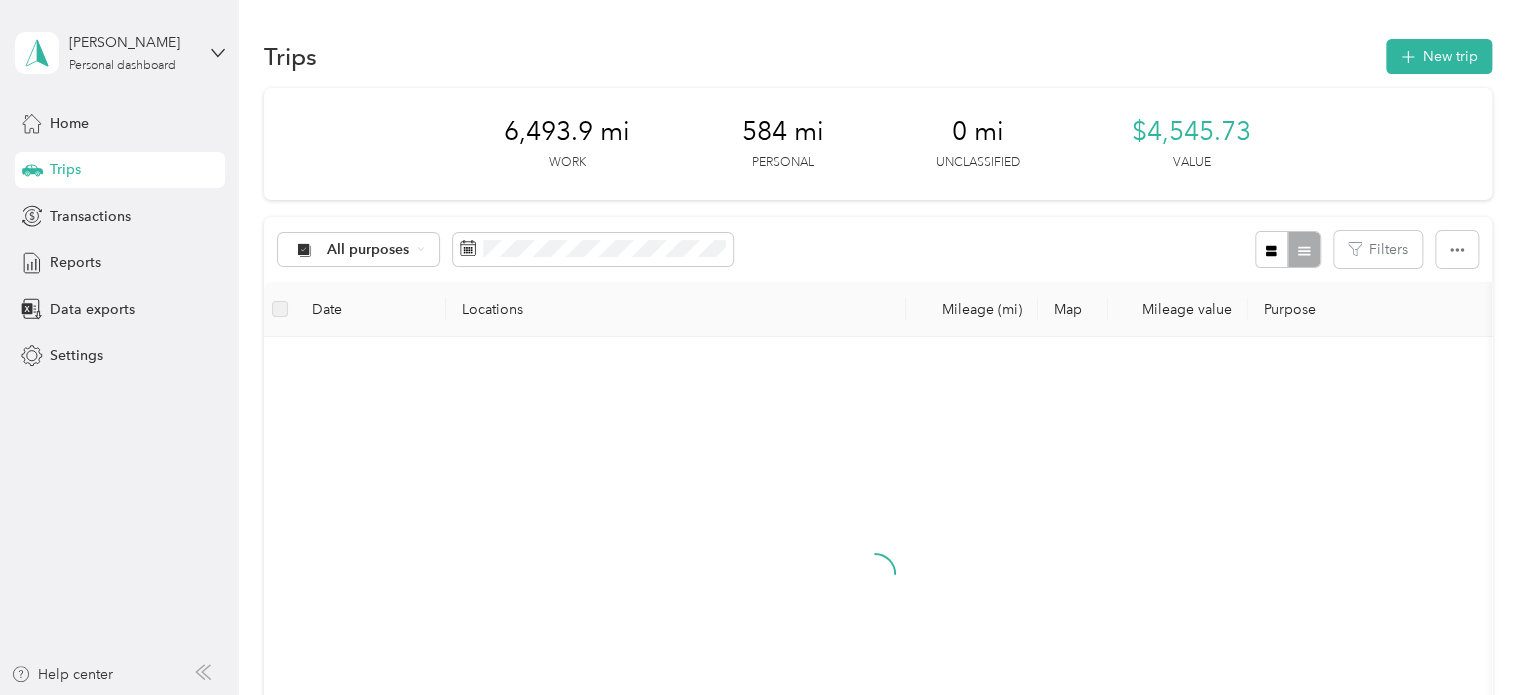 click at bounding box center (875, 591) 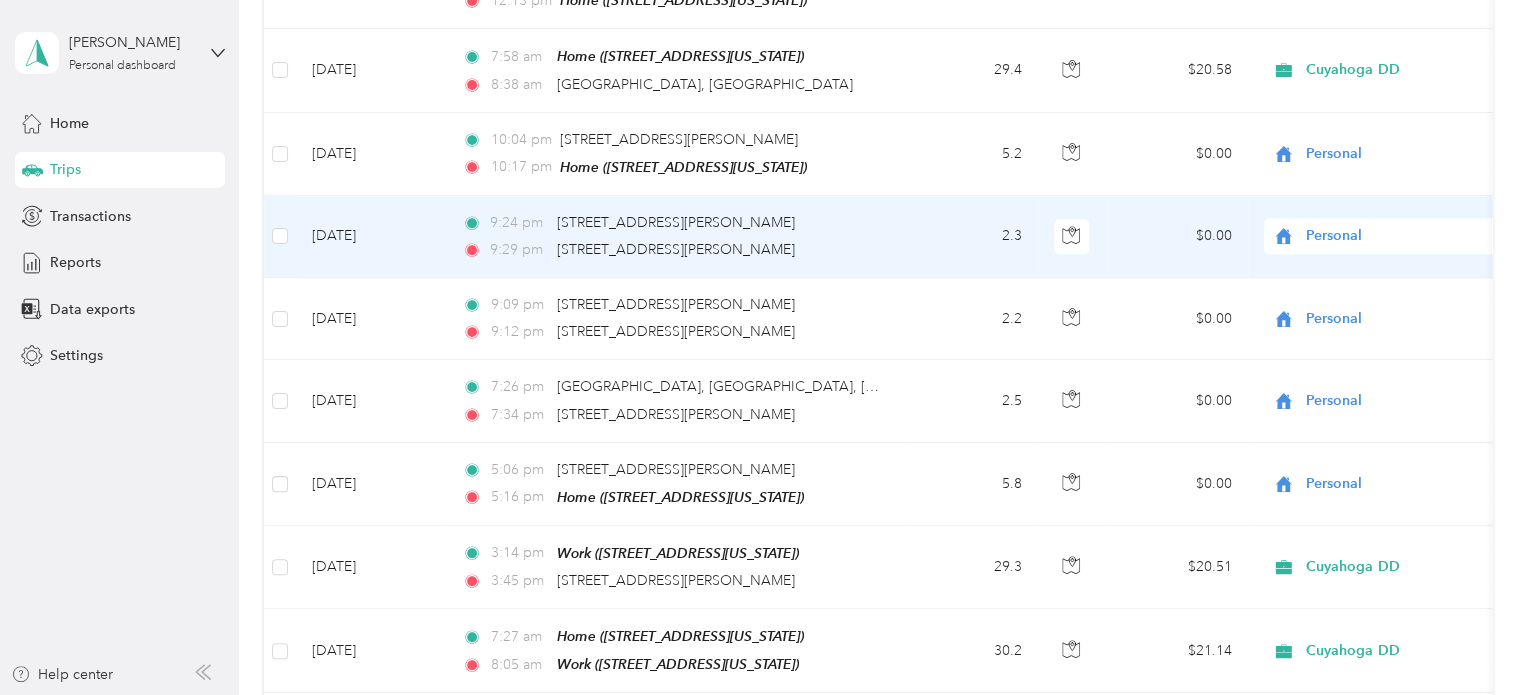 scroll, scrollTop: 726, scrollLeft: 0, axis: vertical 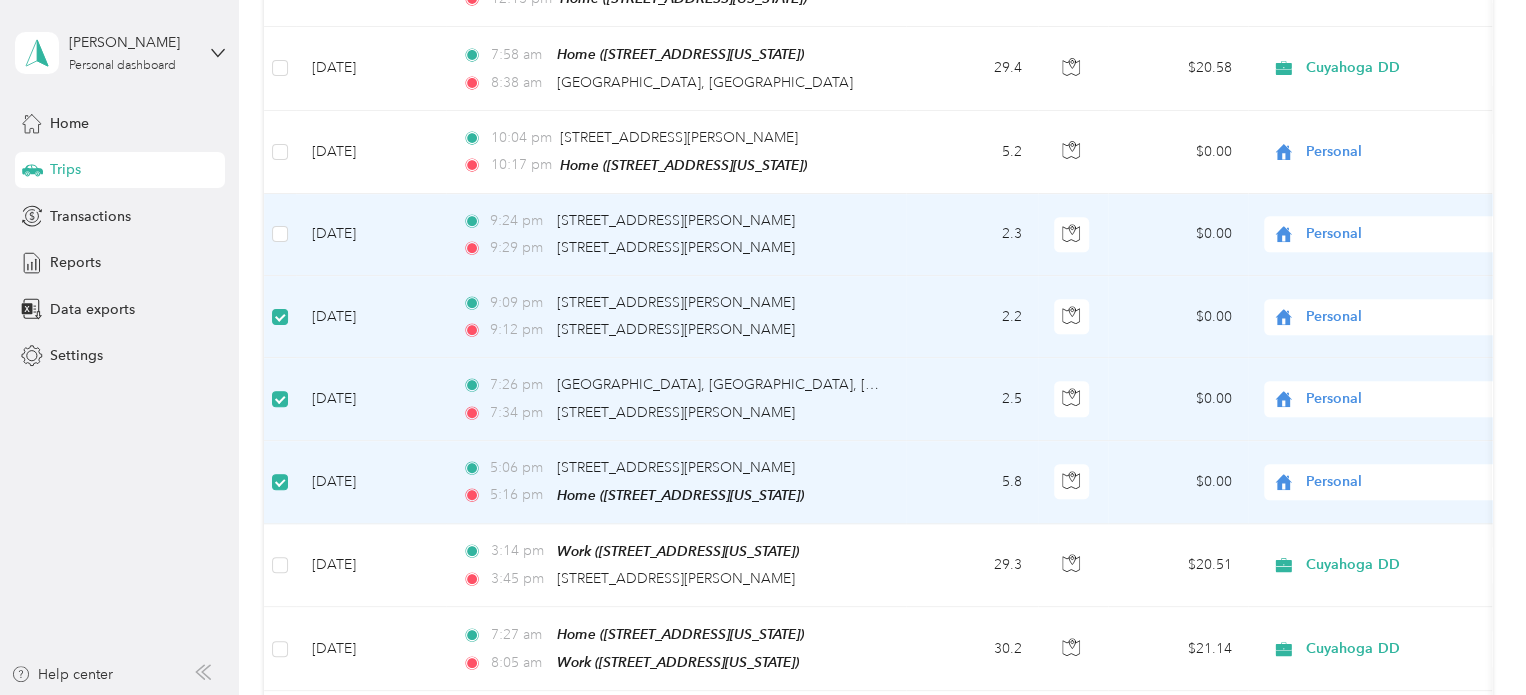 click at bounding box center (280, 235) 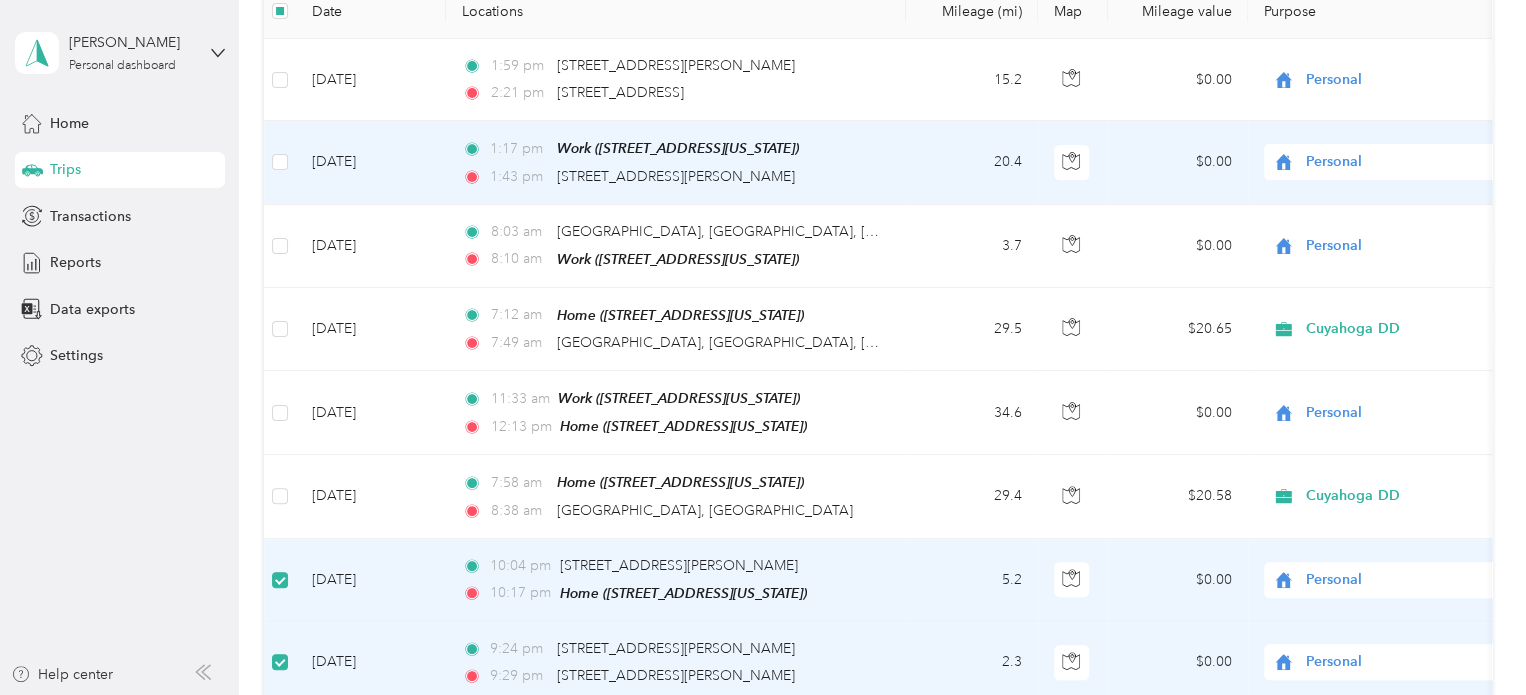 scroll, scrollTop: 295, scrollLeft: 0, axis: vertical 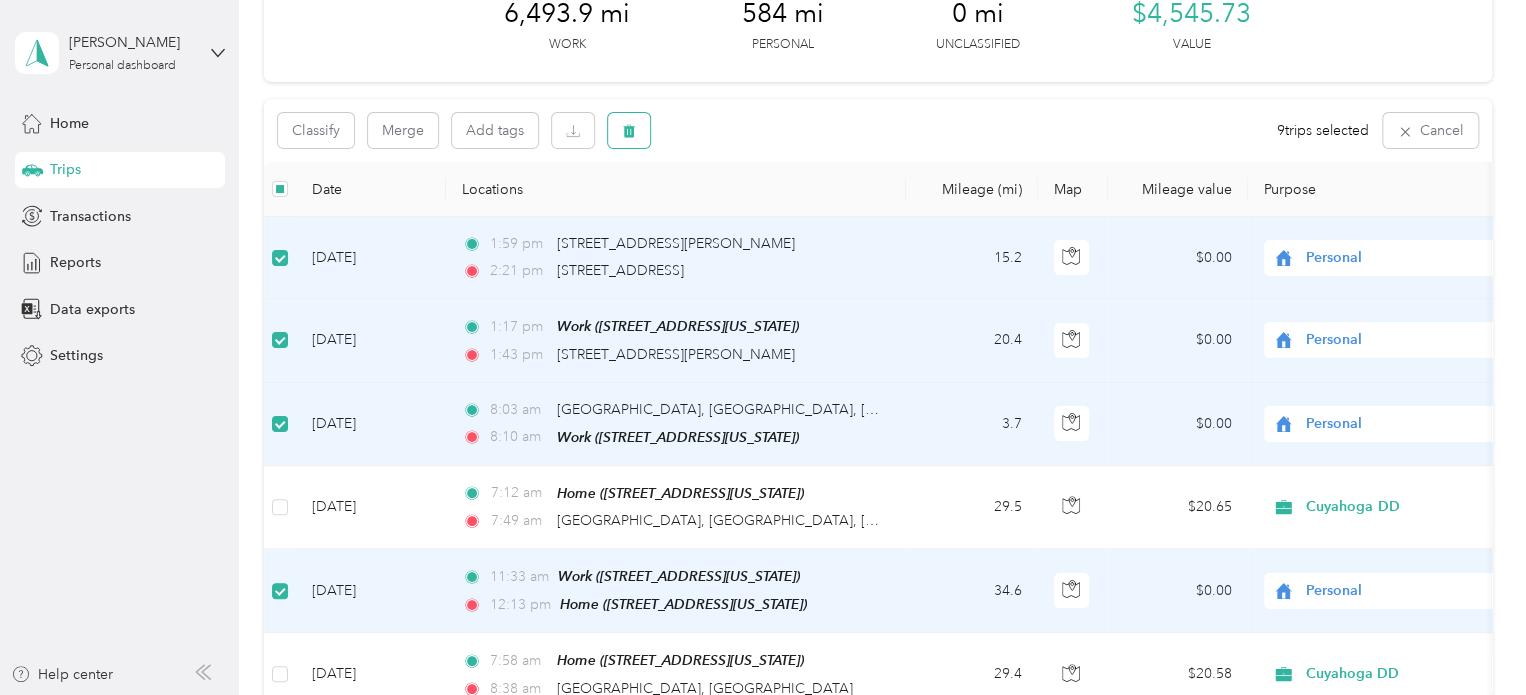 click 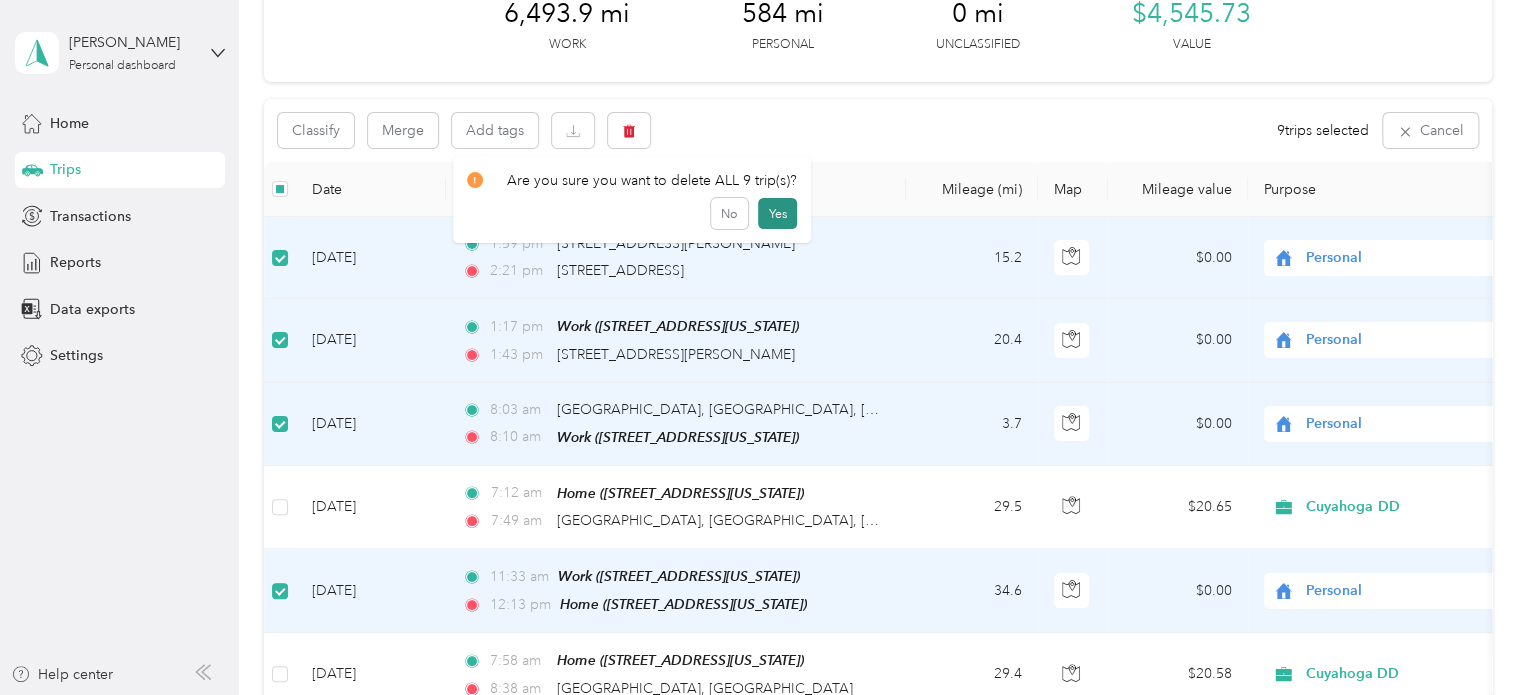 click on "Yes" at bounding box center (777, 214) 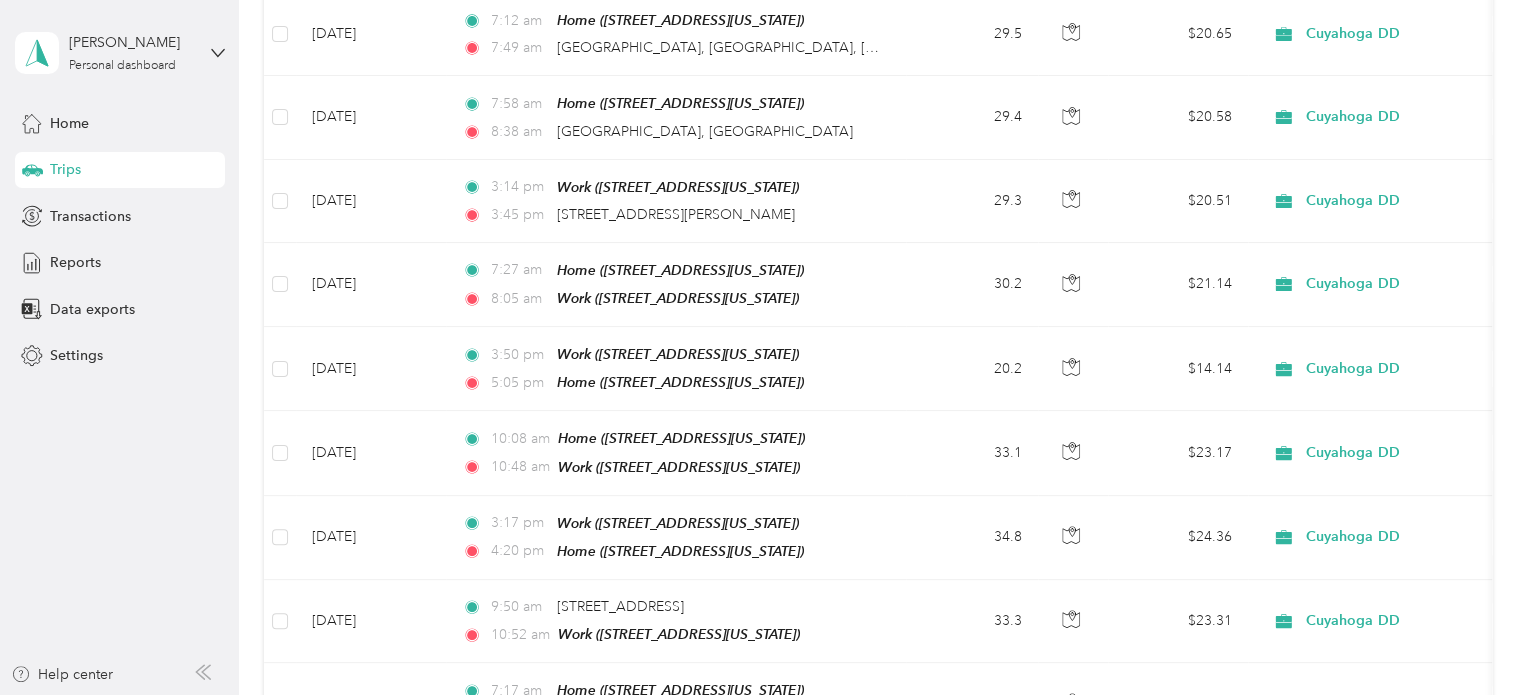 scroll, scrollTop: 0, scrollLeft: 0, axis: both 